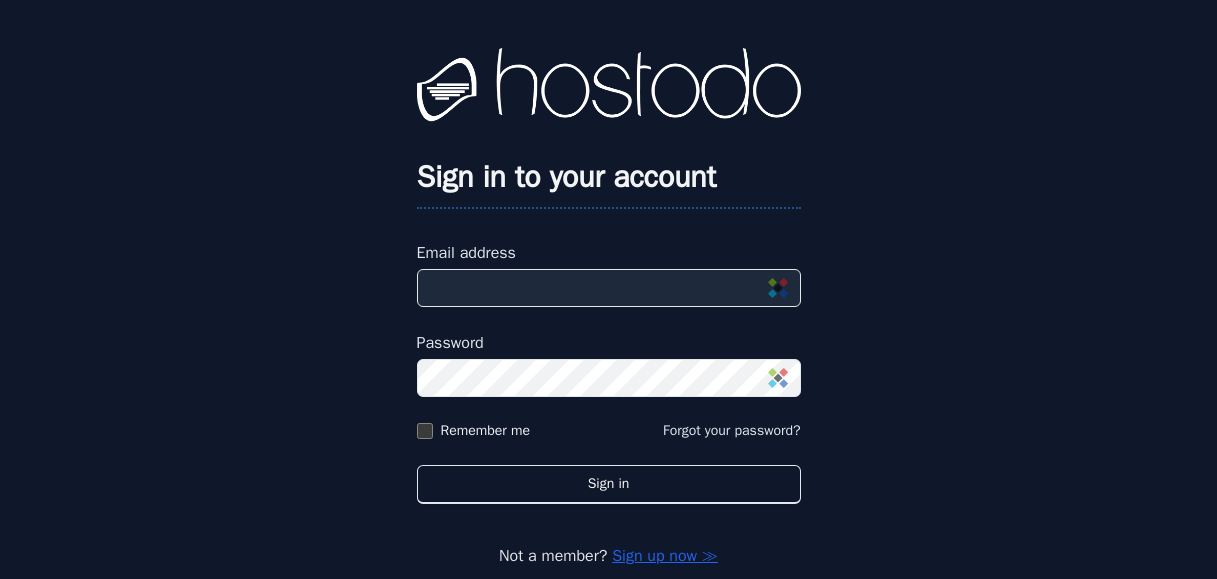 scroll, scrollTop: 0, scrollLeft: 0, axis: both 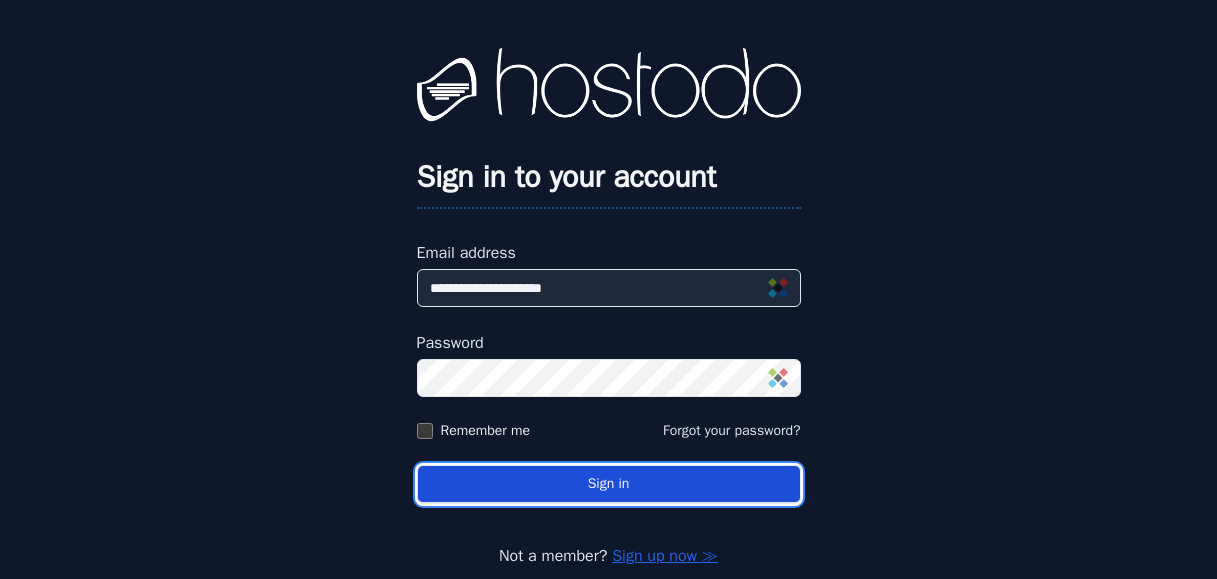 click on "Sign in" at bounding box center [609, 484] 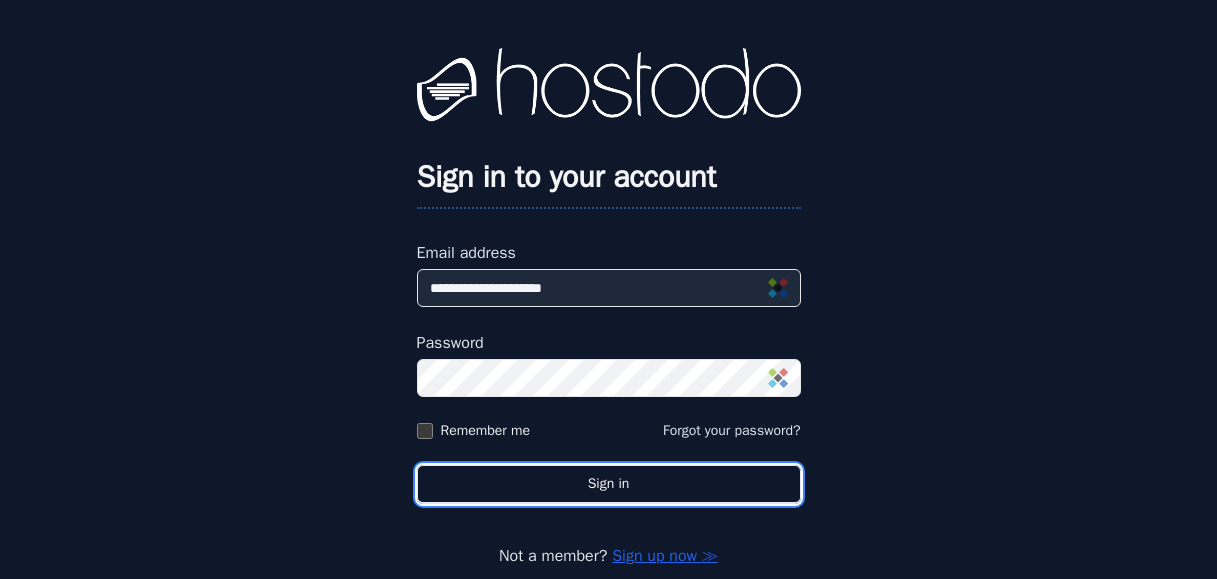 scroll, scrollTop: 36, scrollLeft: 0, axis: vertical 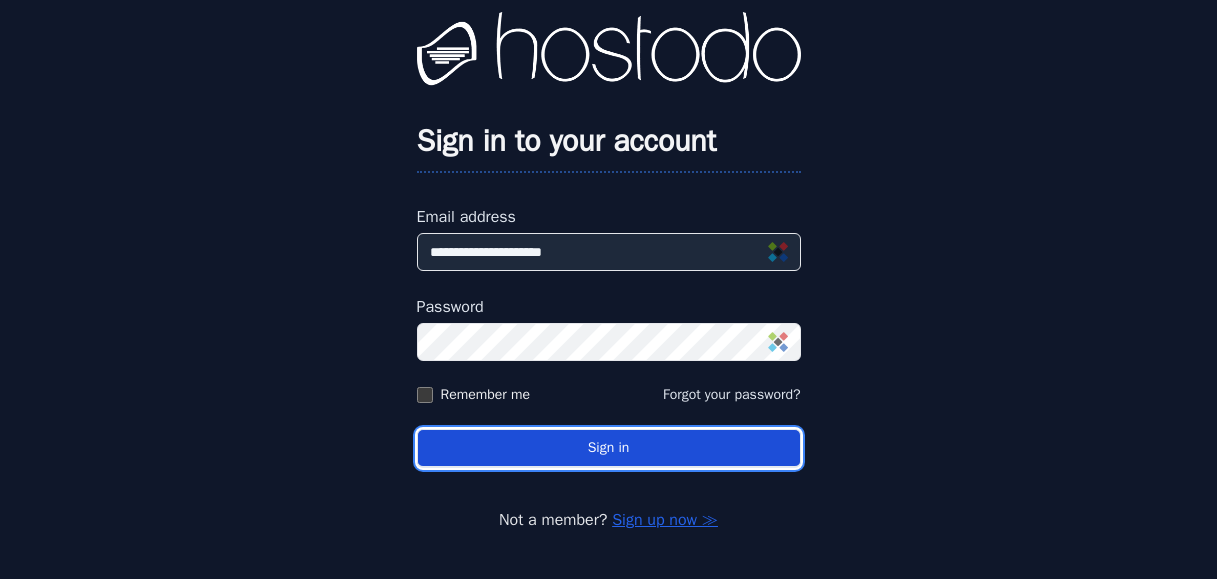 click on "Sign in" at bounding box center (609, 448) 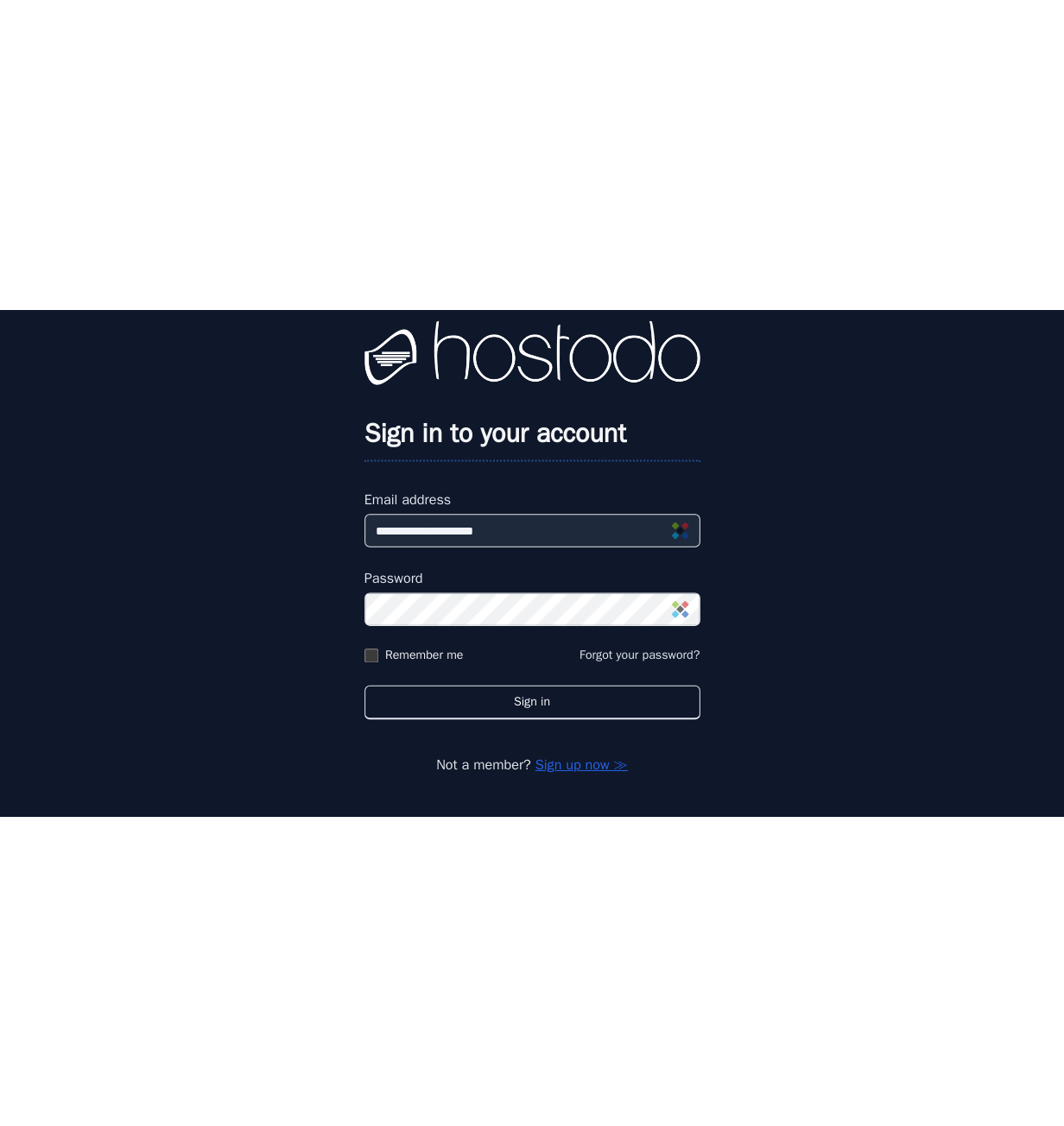 scroll, scrollTop: 0, scrollLeft: 0, axis: both 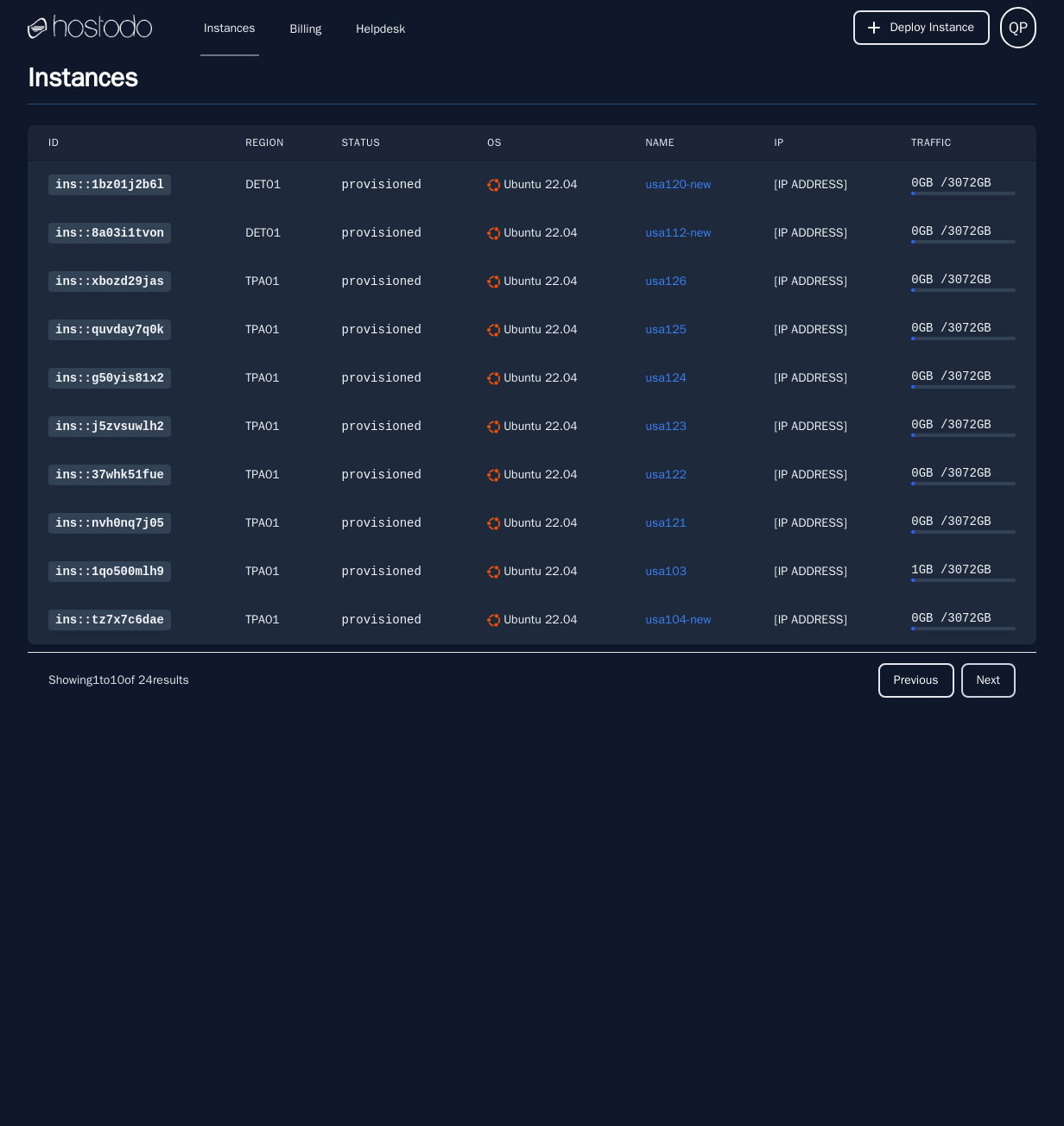 drag, startPoint x: 1001, startPoint y: 683, endPoint x: 966, endPoint y: 679, distance: 35.22783 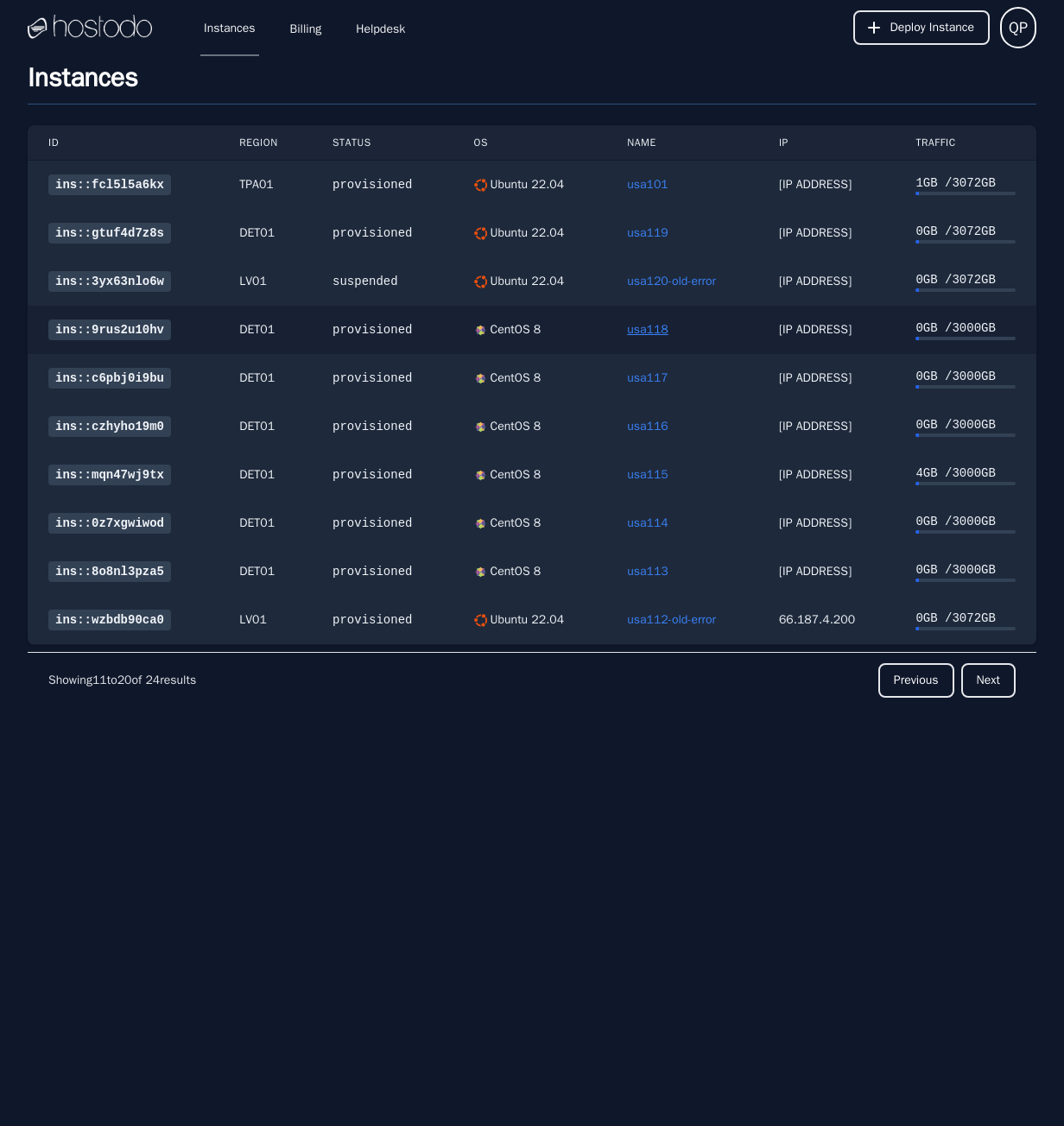 click on "usa118" at bounding box center (648, 329) 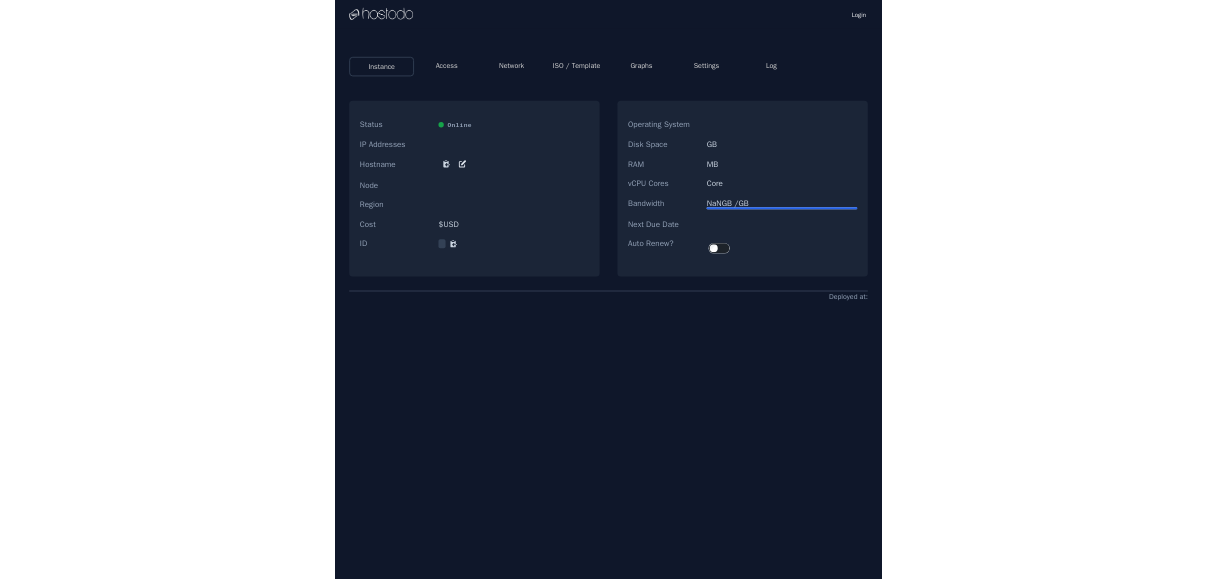 scroll, scrollTop: 0, scrollLeft: 0, axis: both 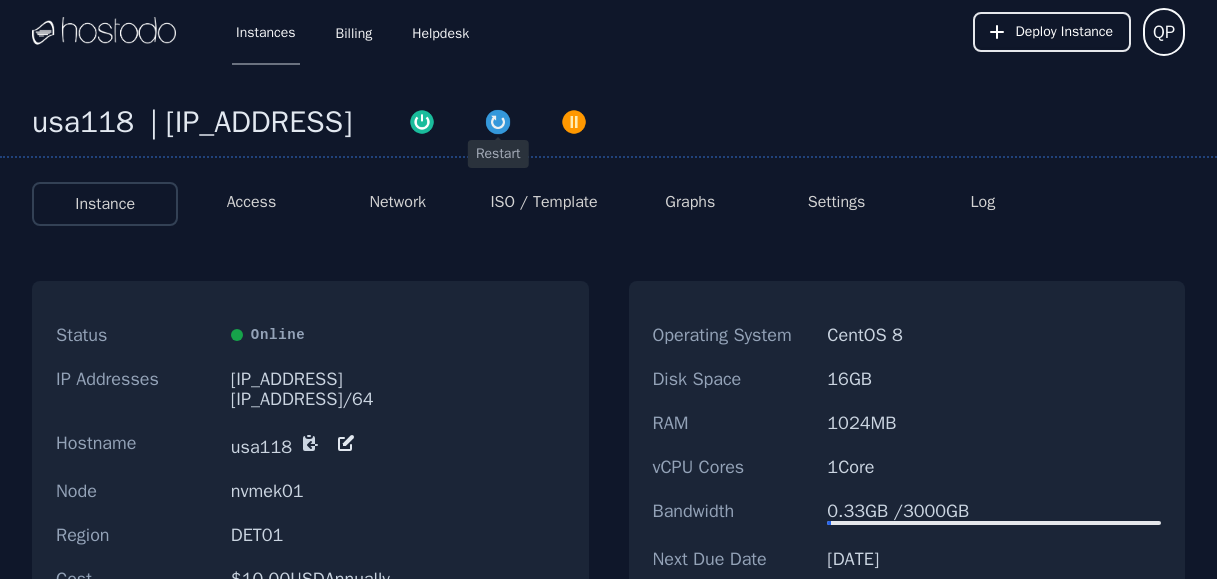 click at bounding box center [498, 122] 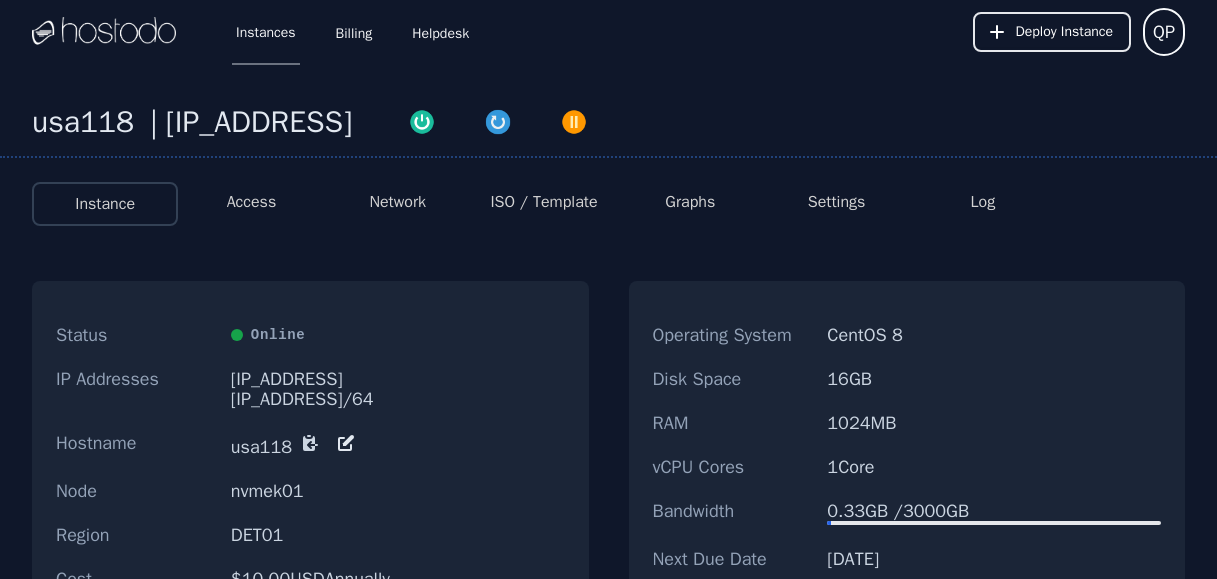 click on "ISO / Template" at bounding box center [543, 202] 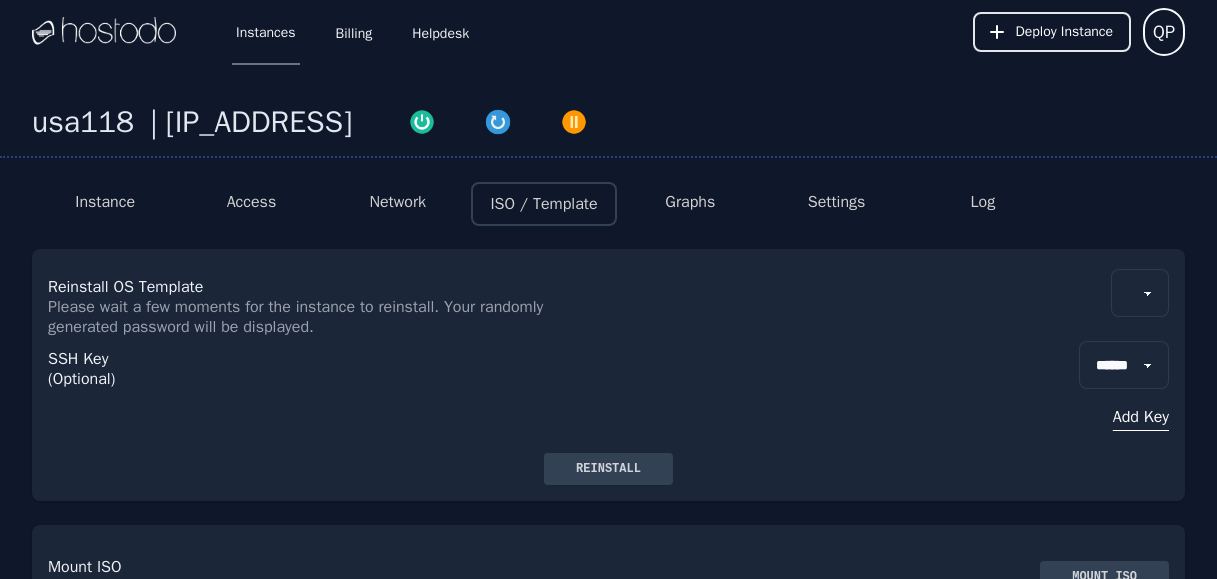click on "Network" at bounding box center [397, 202] 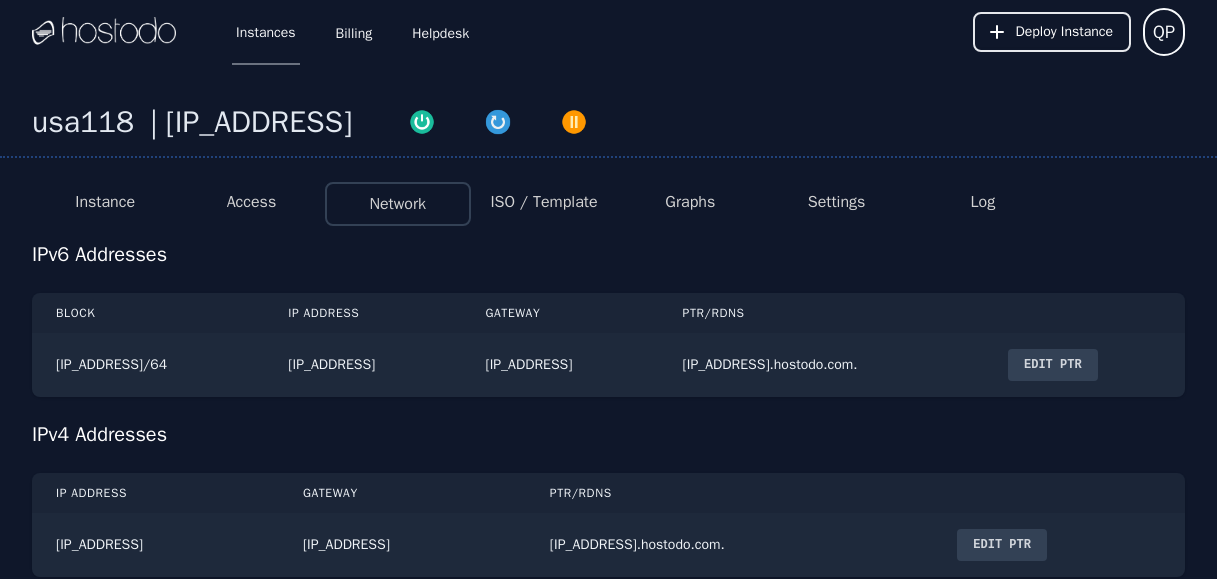 click on "Access" at bounding box center [252, 202] 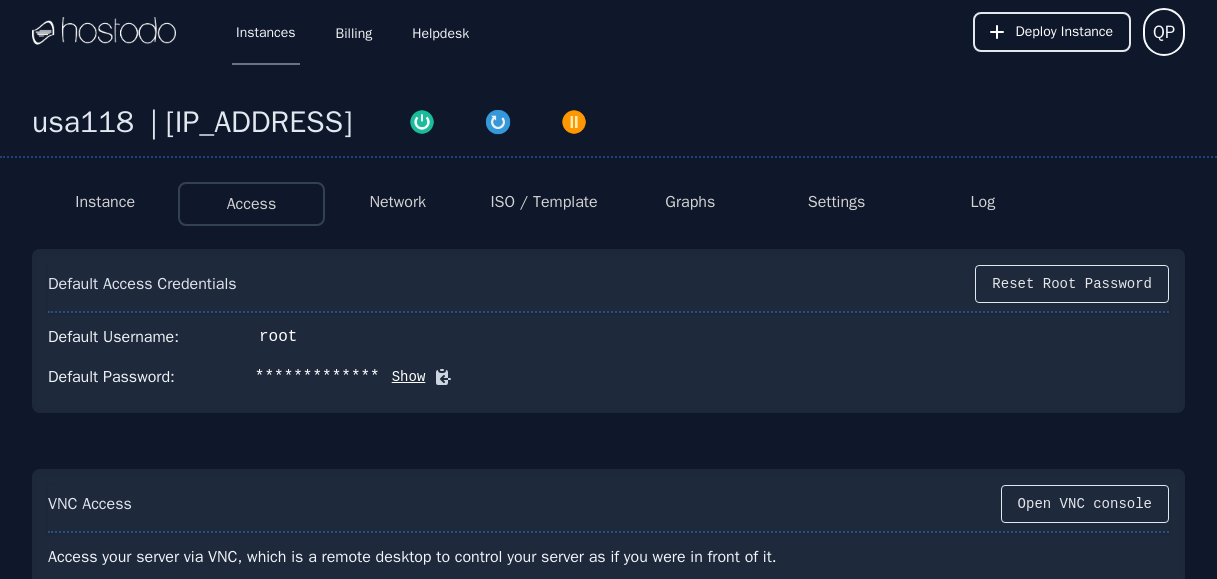 scroll, scrollTop: 214, scrollLeft: 0, axis: vertical 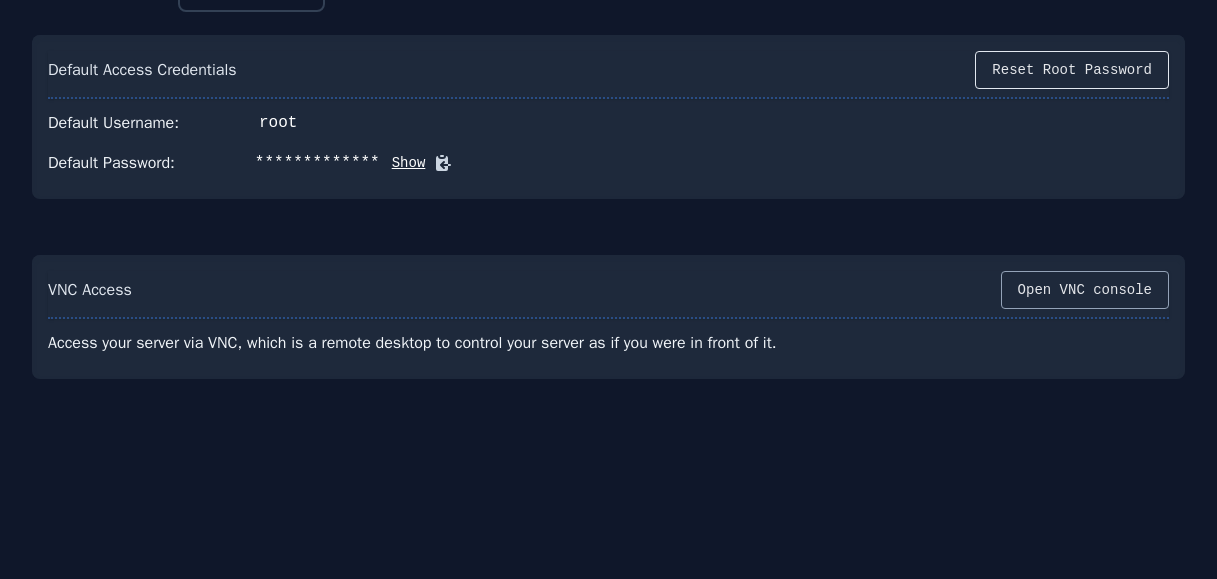 click on "Open VNC console" at bounding box center [1085, 290] 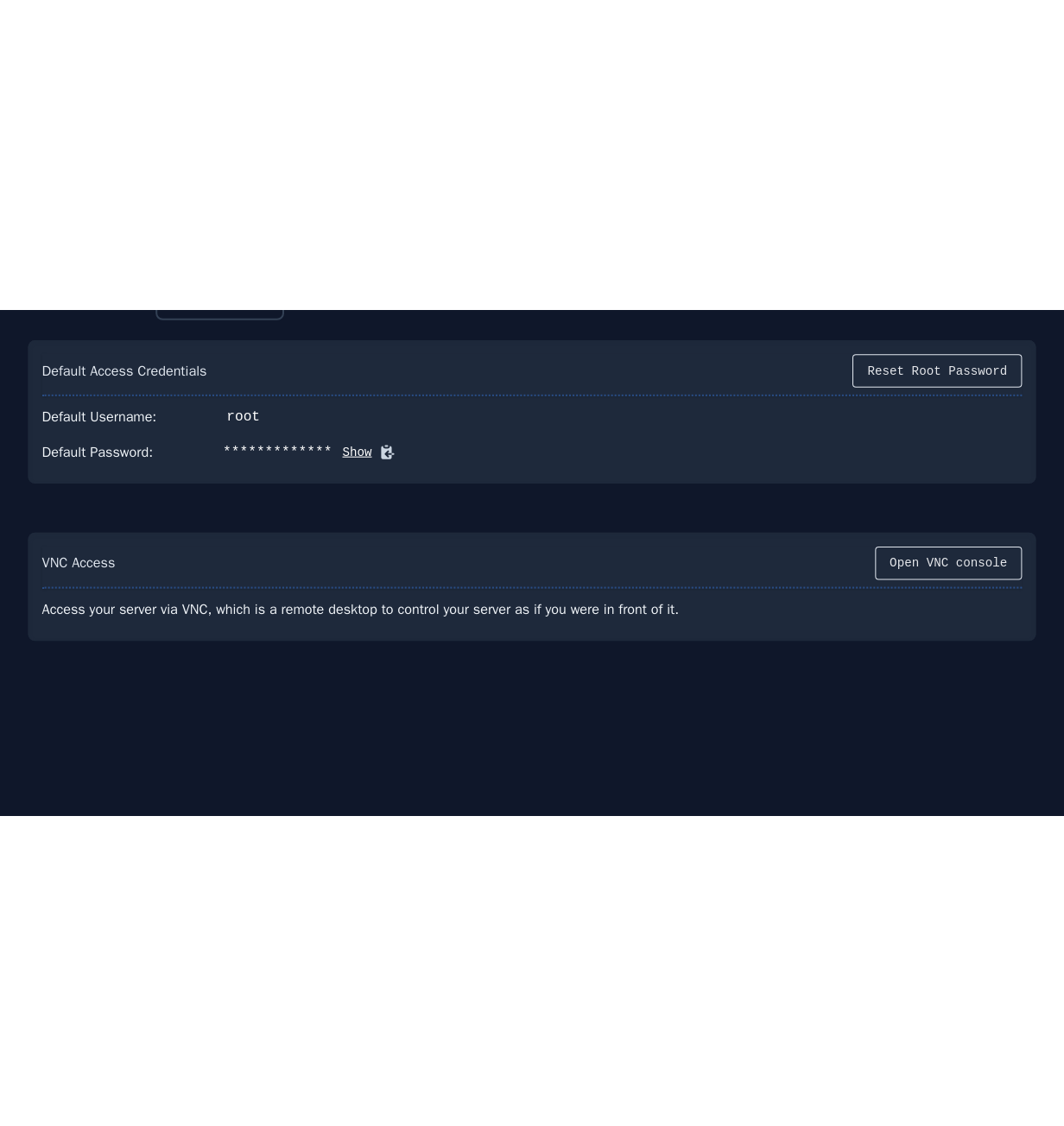scroll, scrollTop: 0, scrollLeft: 0, axis: both 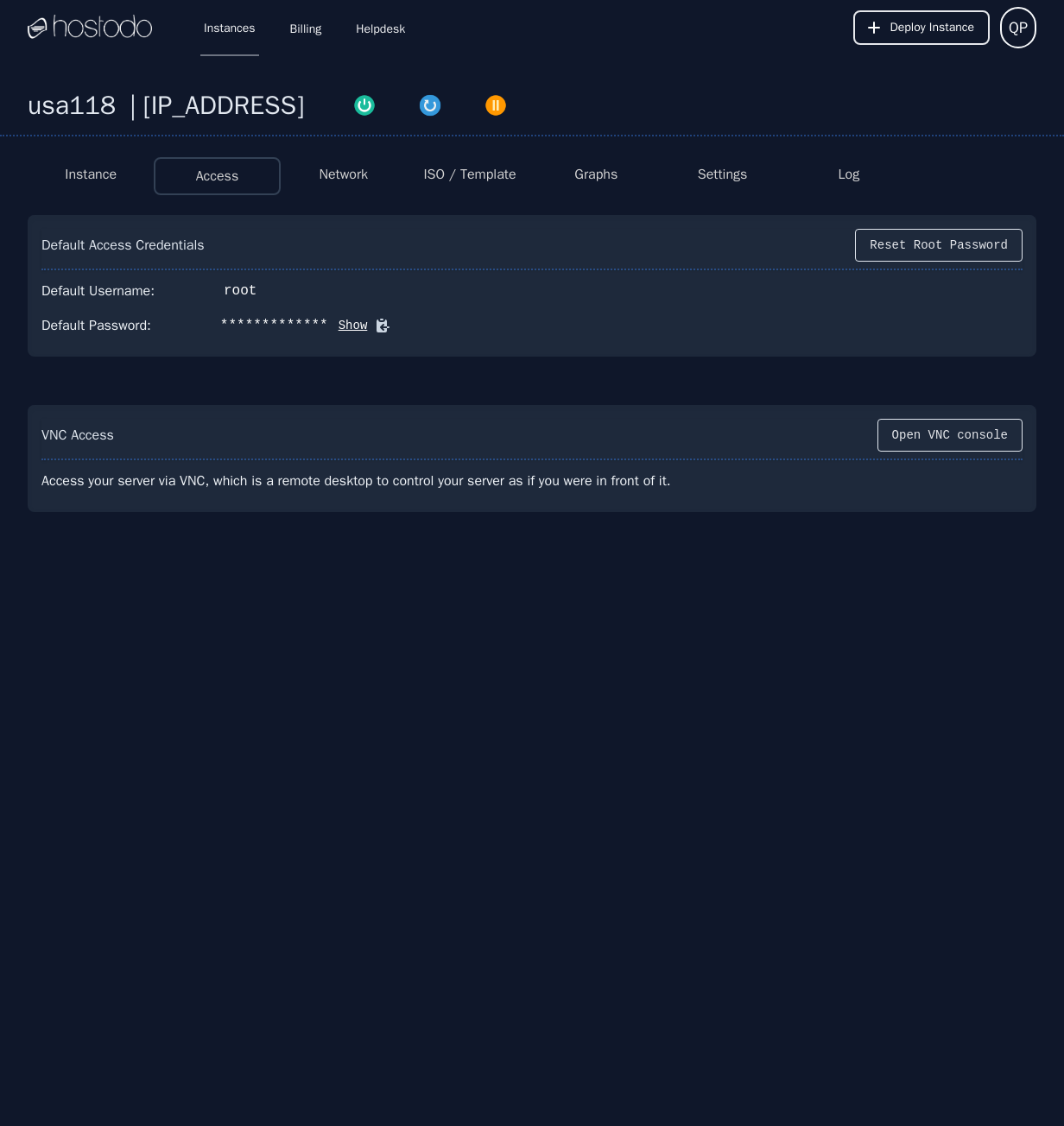 click on "Instance" at bounding box center [91, 174] 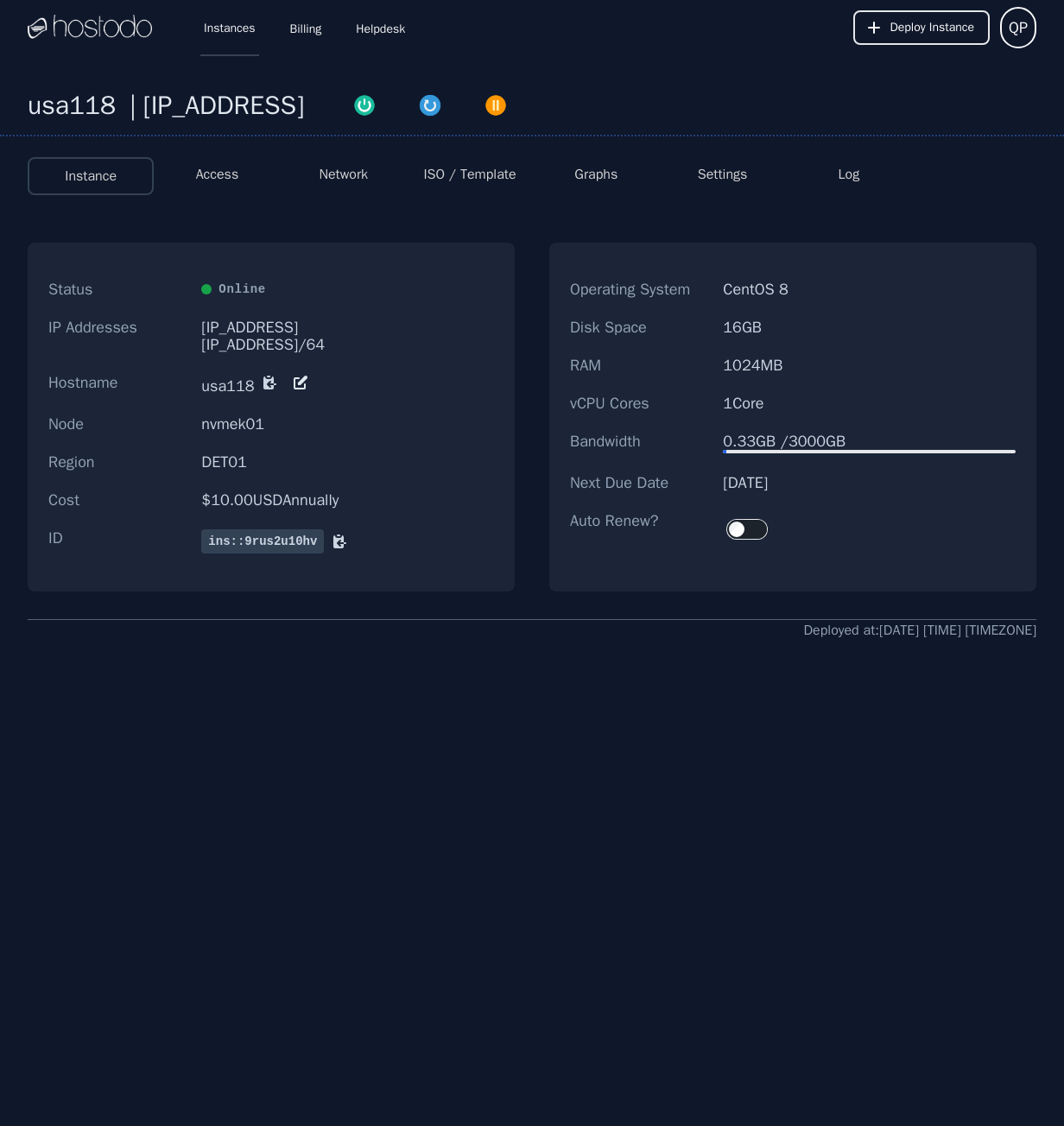 click on "Instances" at bounding box center [230, 28] 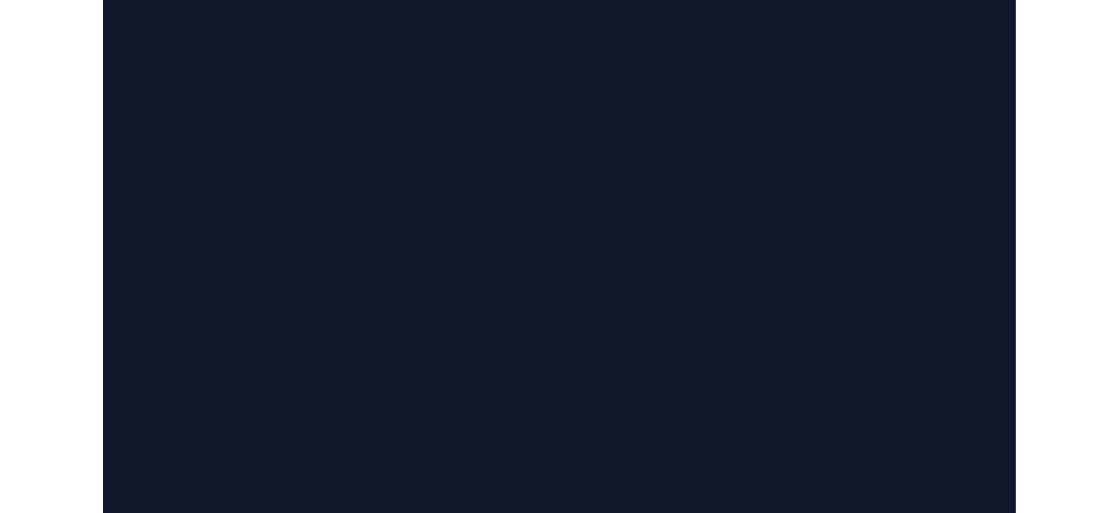 scroll, scrollTop: 0, scrollLeft: 0, axis: both 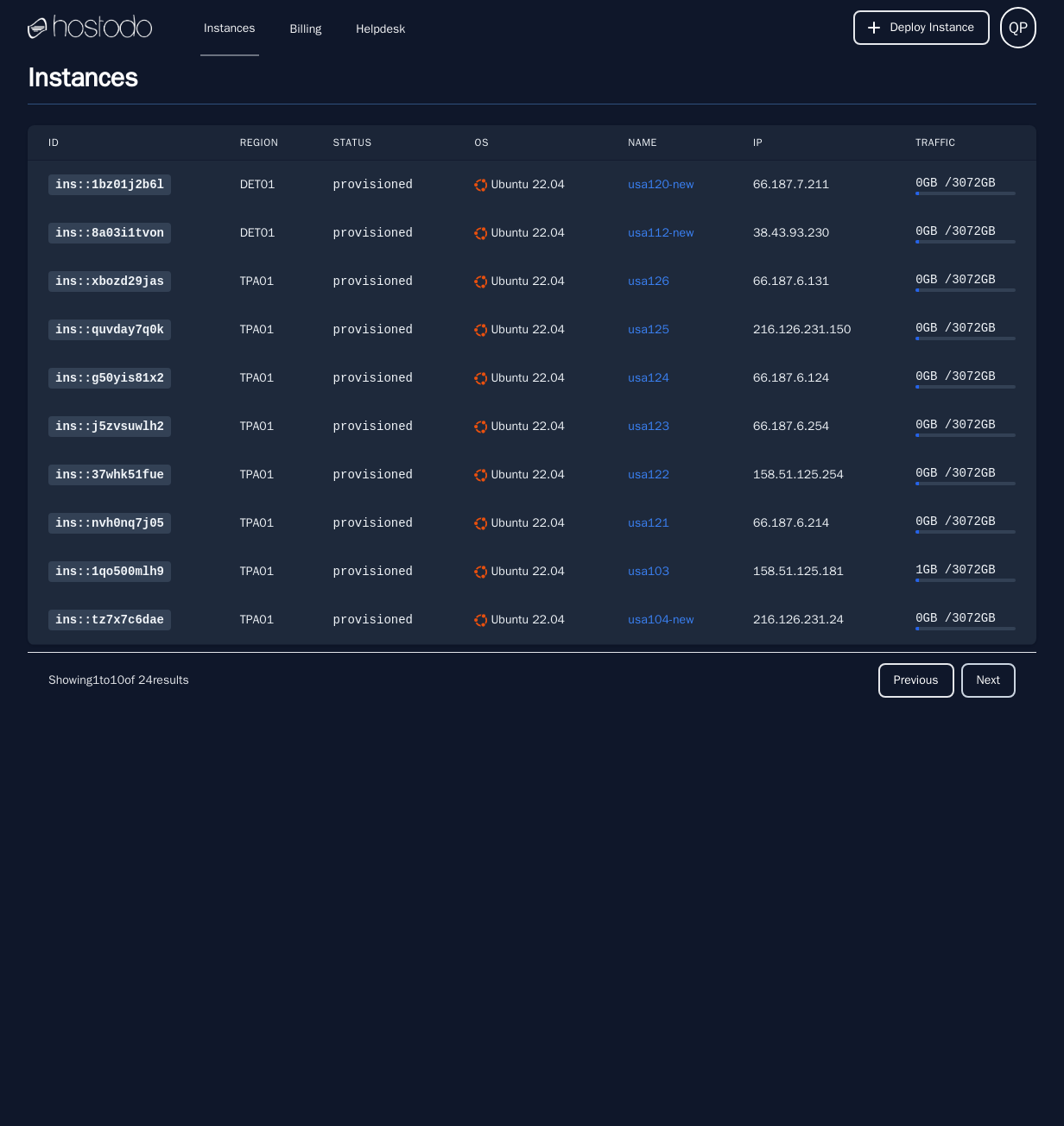 click on "Next" at bounding box center [988, 680] 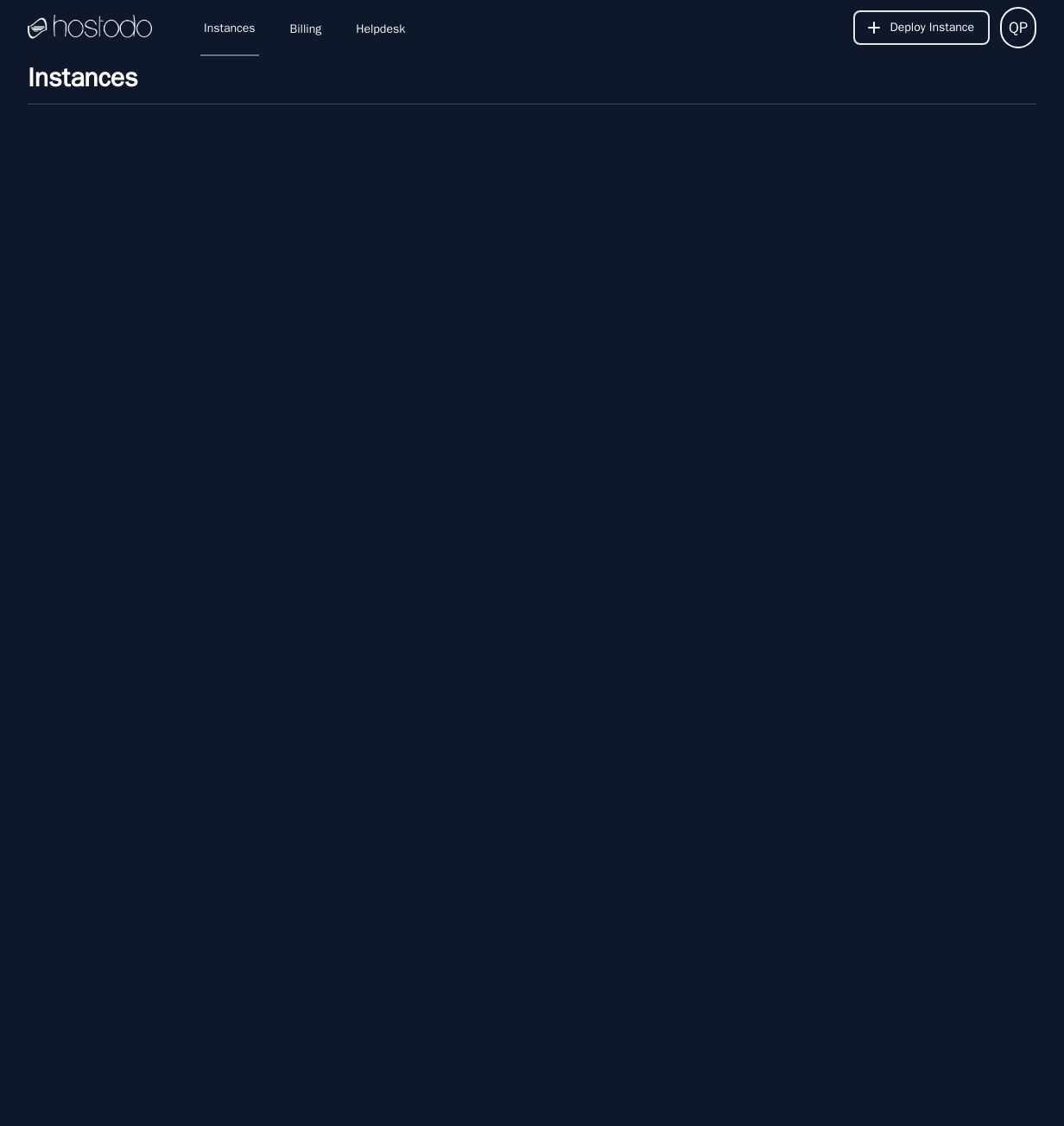 click on "Instances Billing Helpdesk Deploy Instance QP Instances SSH Keys Billing Helpdesk Q P phamquanvn89@gmail.com Sign out Settings Order Instance Instances" at bounding box center [532, 563] 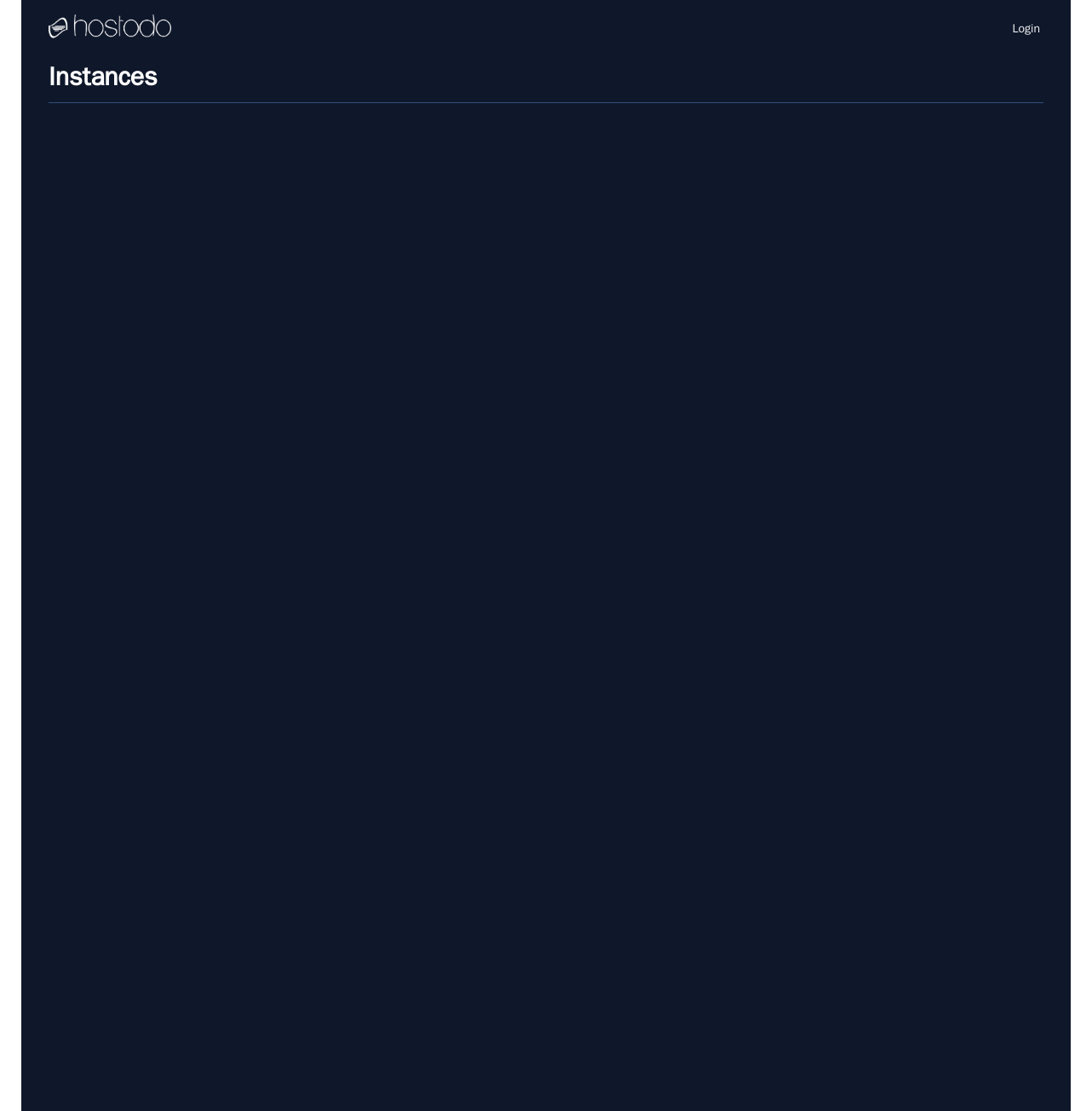 scroll, scrollTop: 0, scrollLeft: 0, axis: both 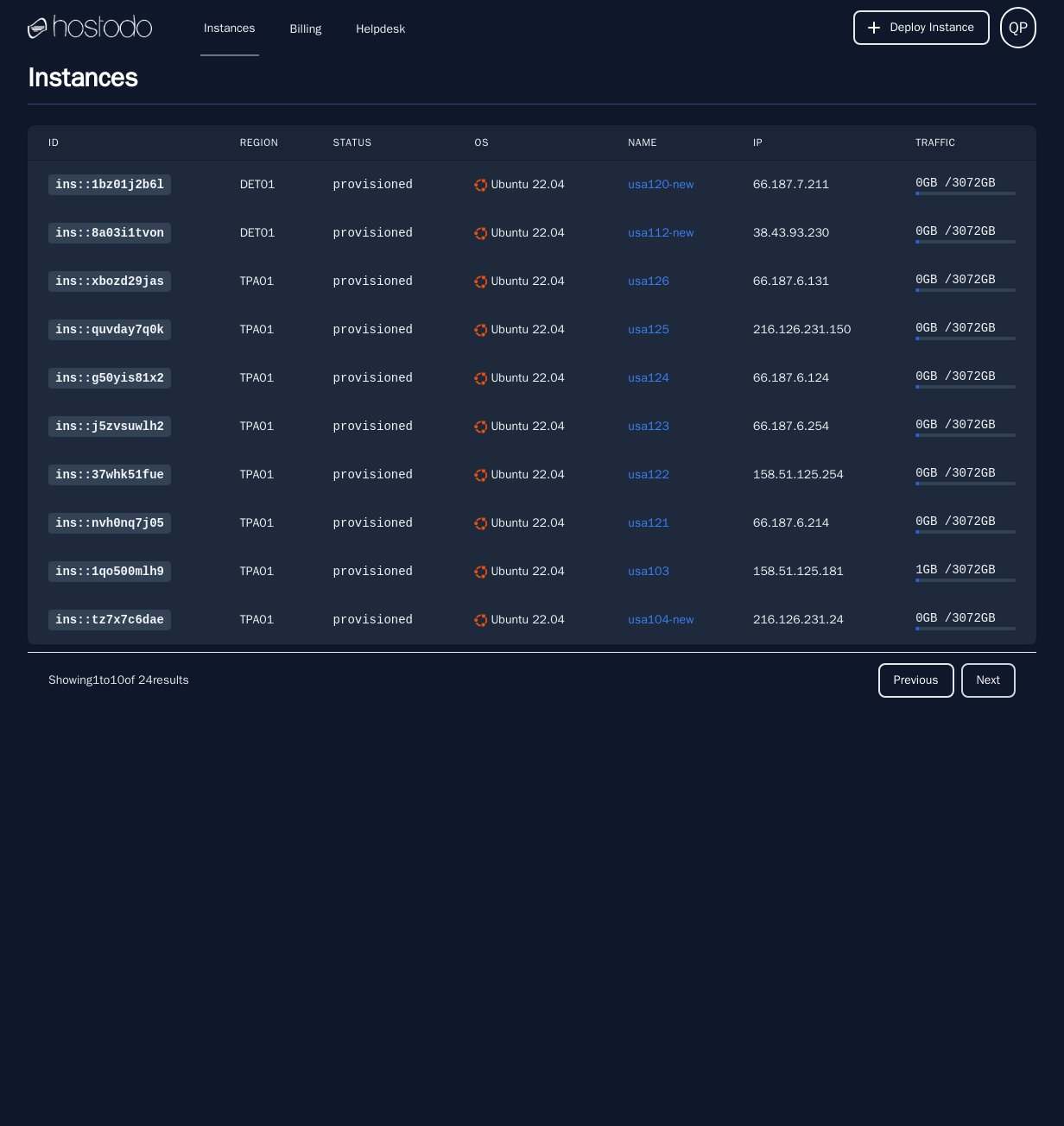click on "Next" at bounding box center [988, 680] 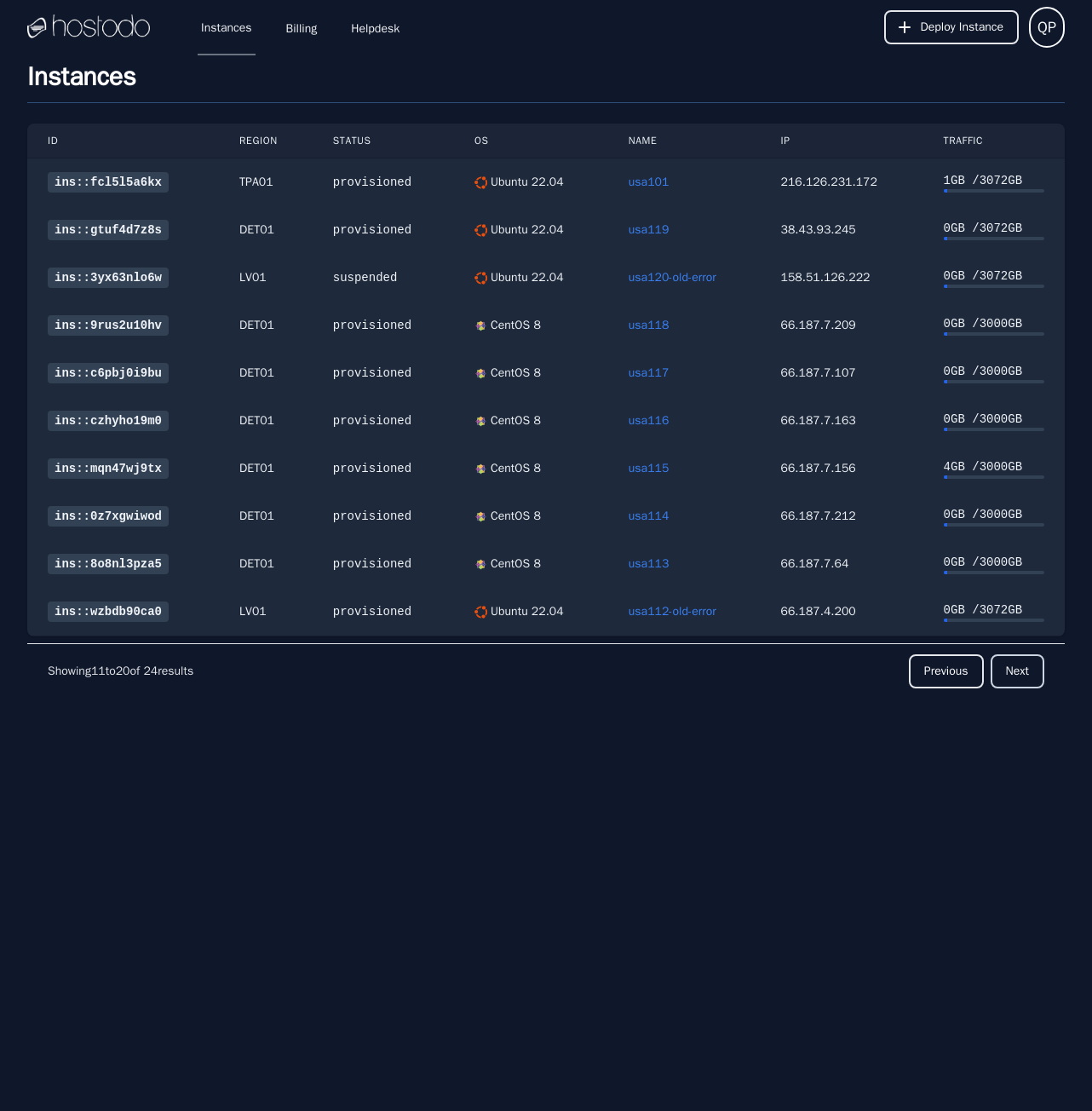click on "Next" at bounding box center (1017, 671) 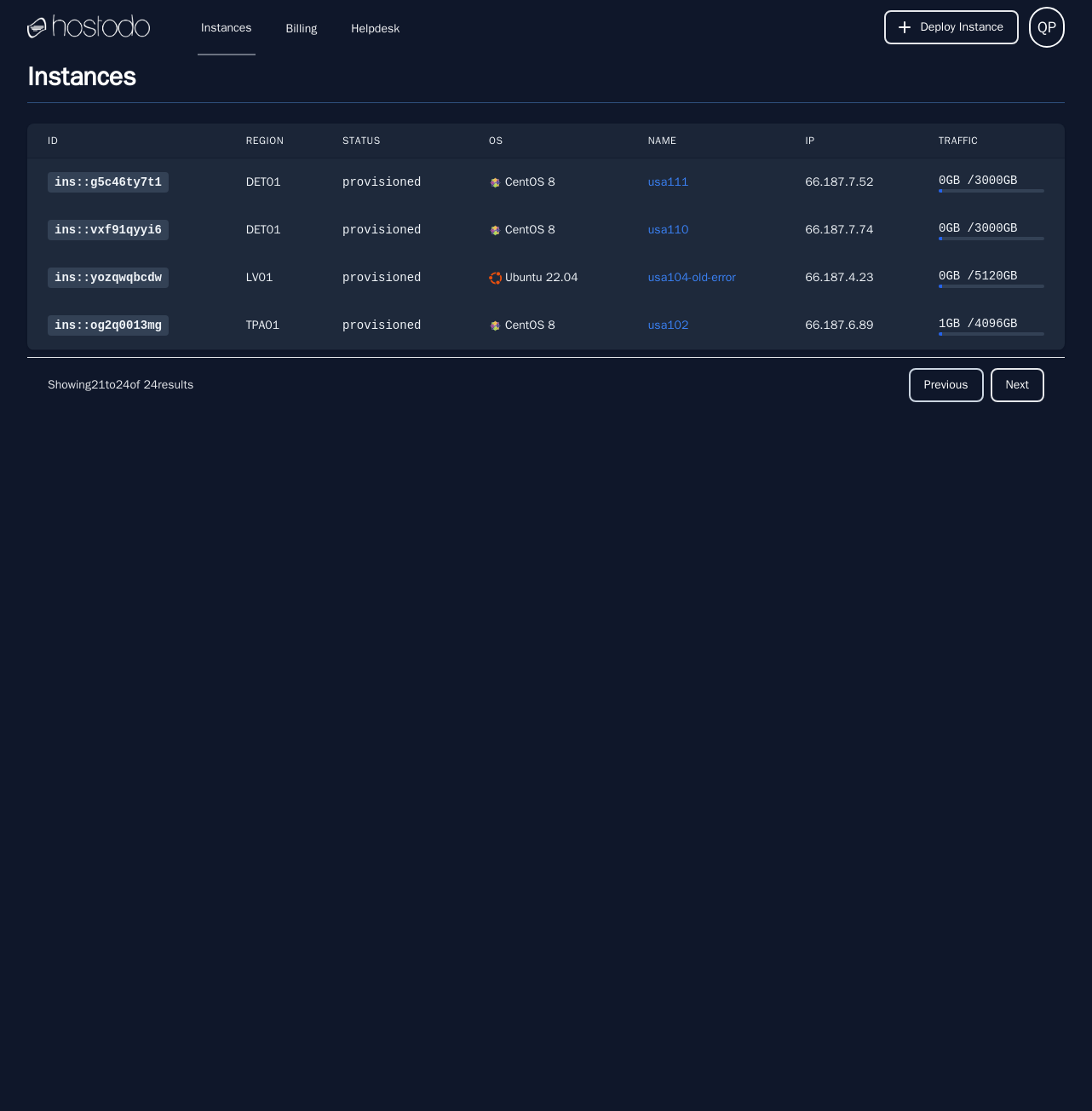 click on "Previous" at bounding box center (946, 385) 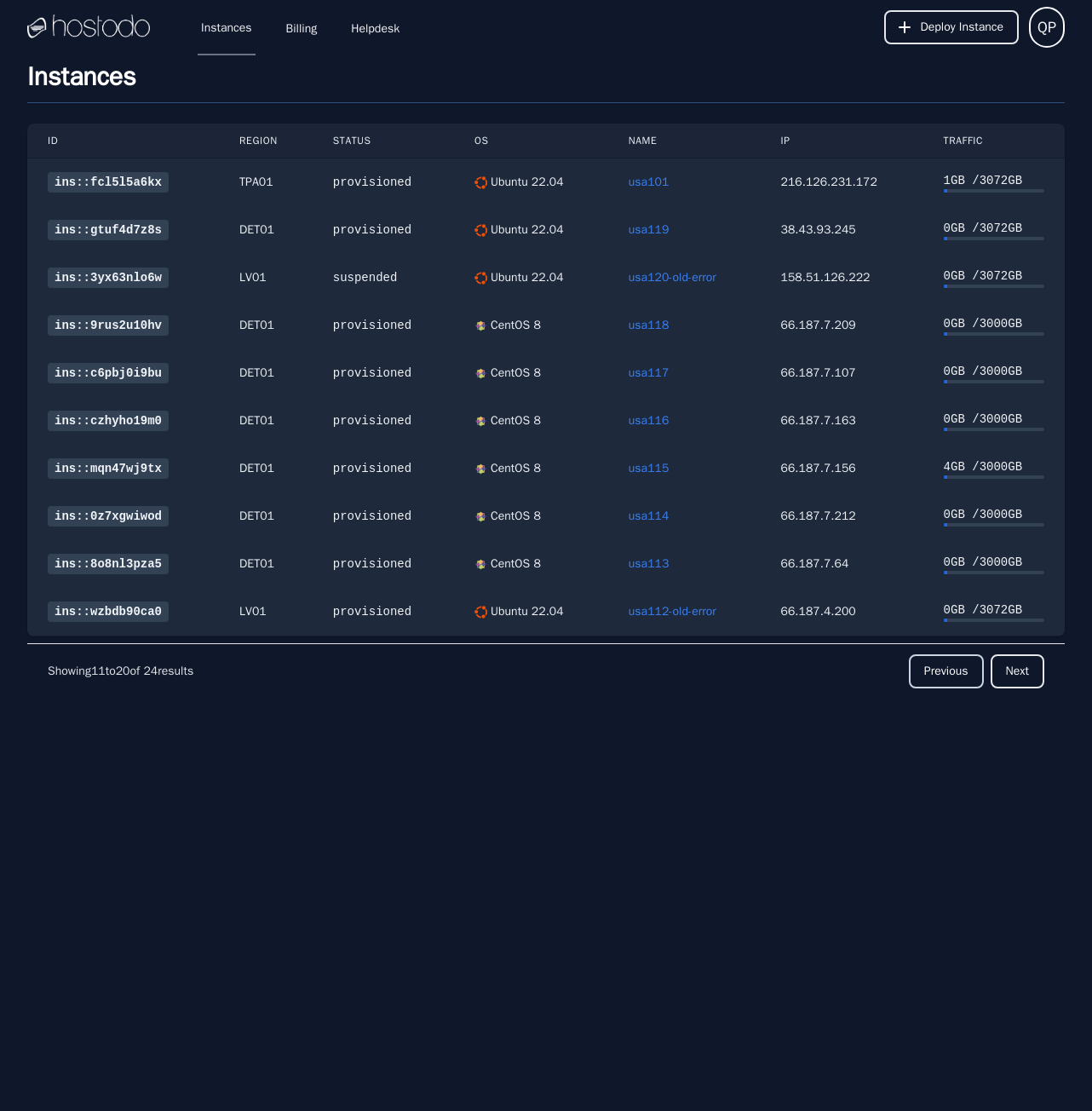 click on "Previous" at bounding box center (946, 671) 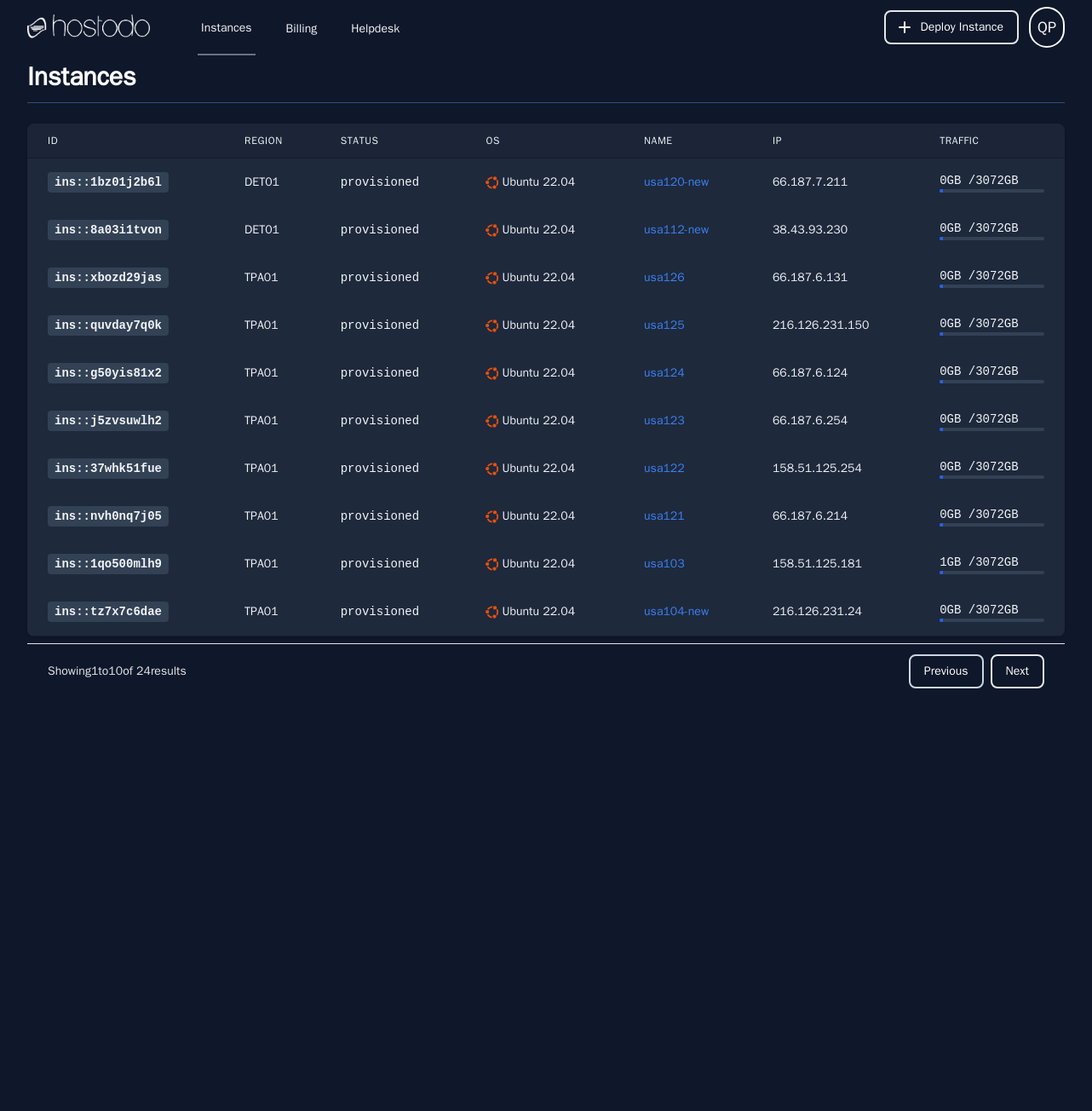 click on "Previous" at bounding box center [946, 671] 